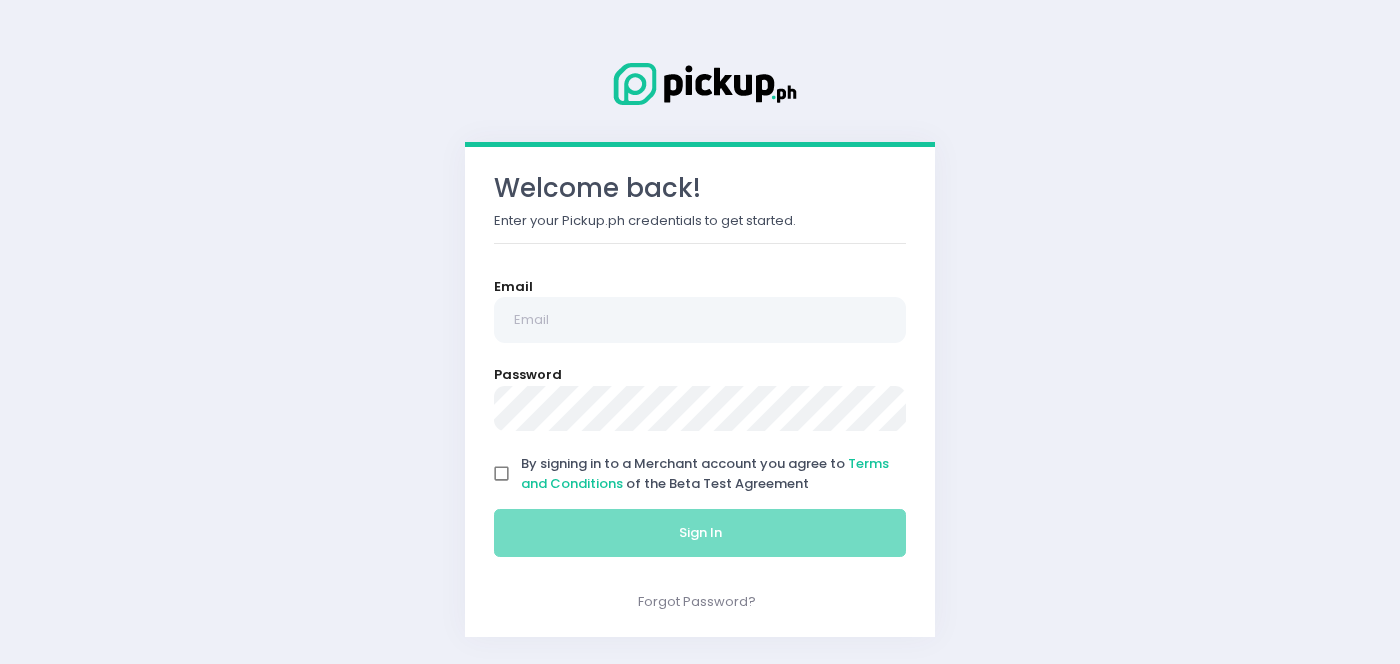 scroll, scrollTop: 0, scrollLeft: 0, axis: both 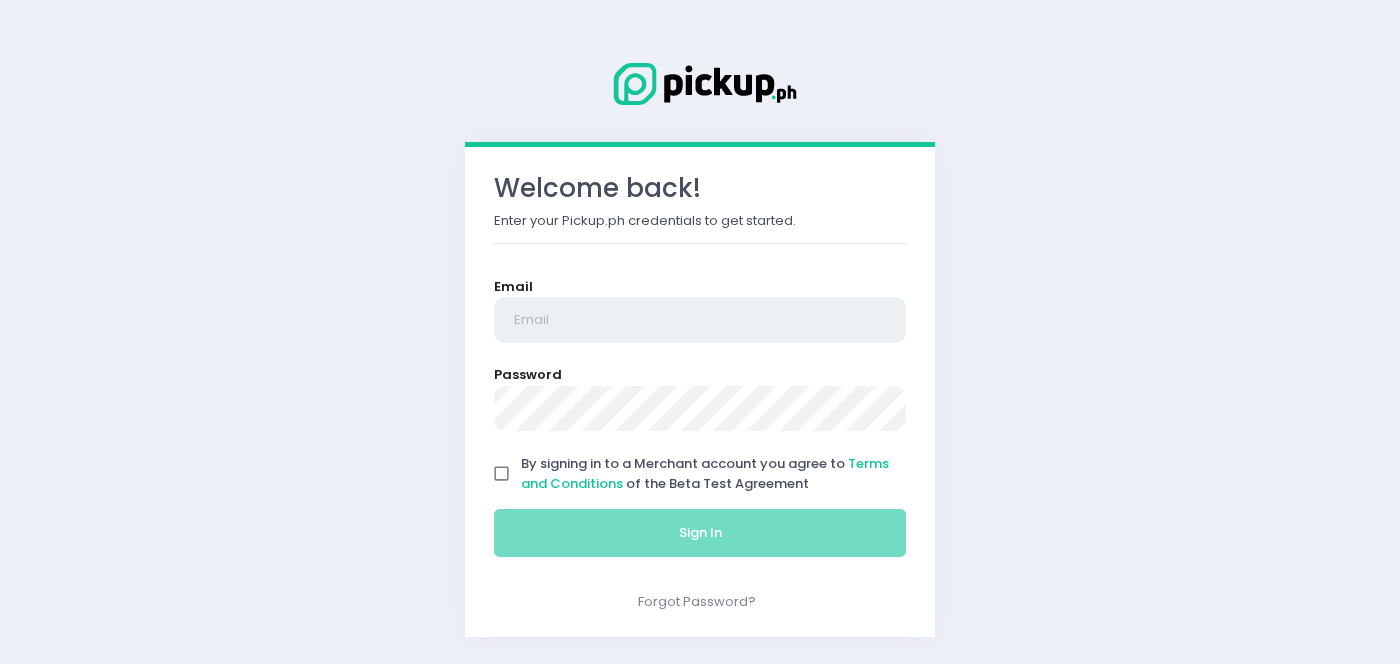 type on "erikamikaela.bolinao@[EXAMPLE.COM]" 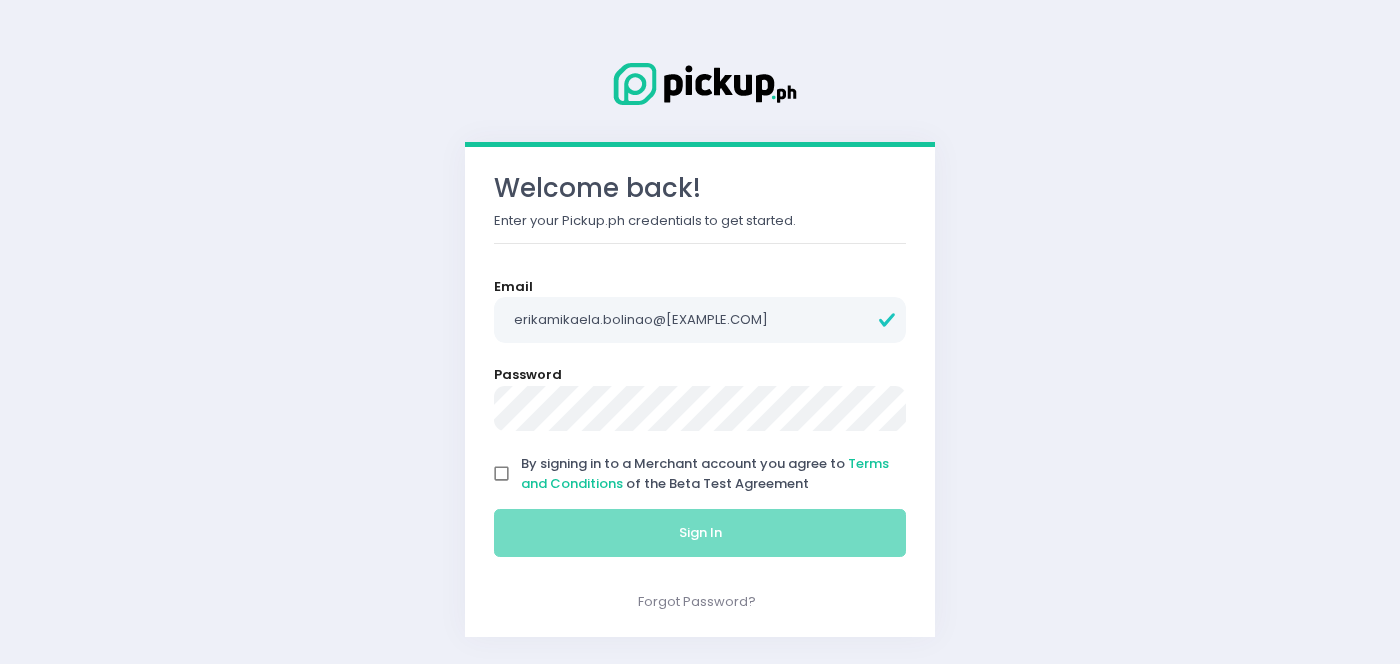 click on "By signing in to a Merchant account you agree to   Terms and Conditions   of the Beta Test Agreement" at bounding box center [502, 474] 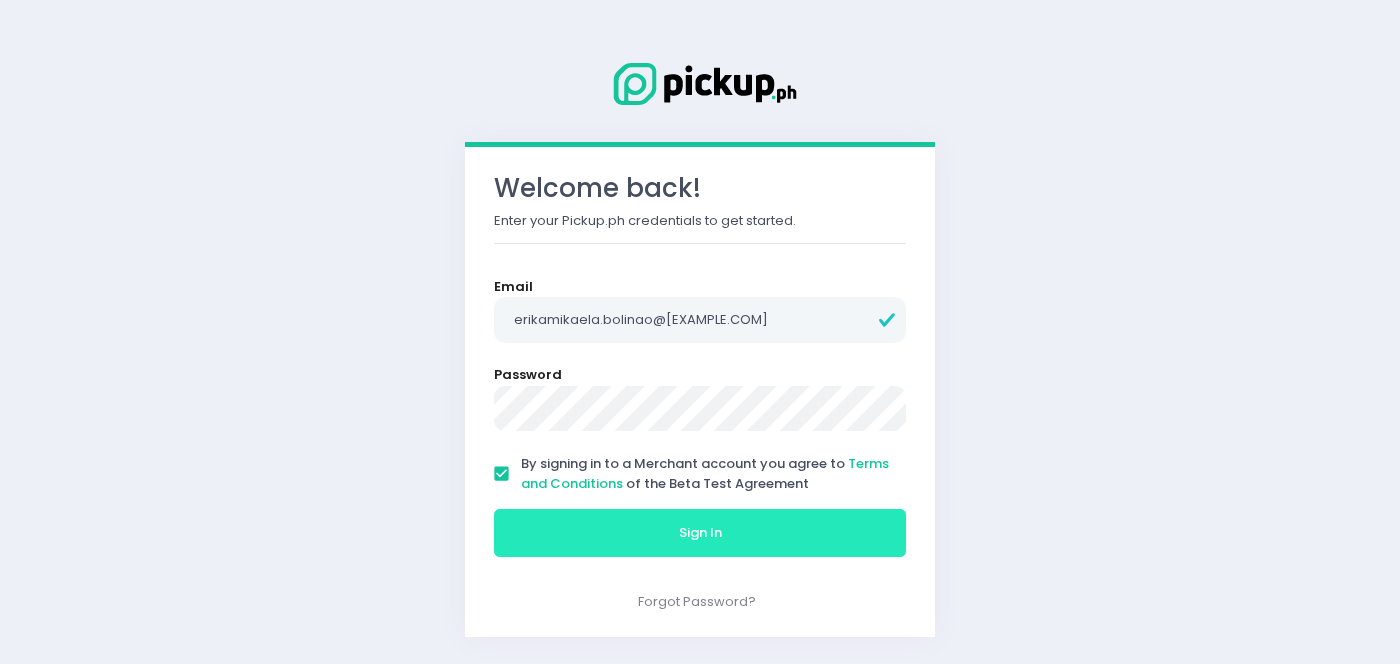 click on "Sign In" at bounding box center (700, 533) 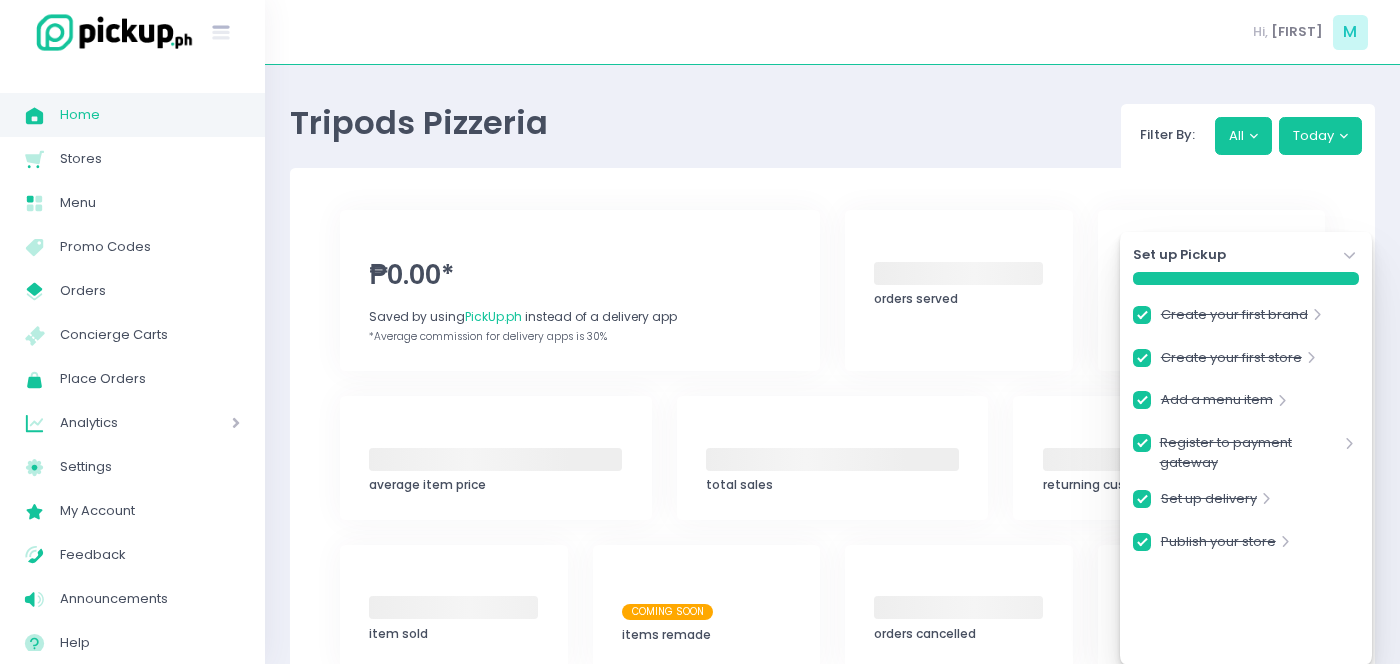 checkbox on "true" 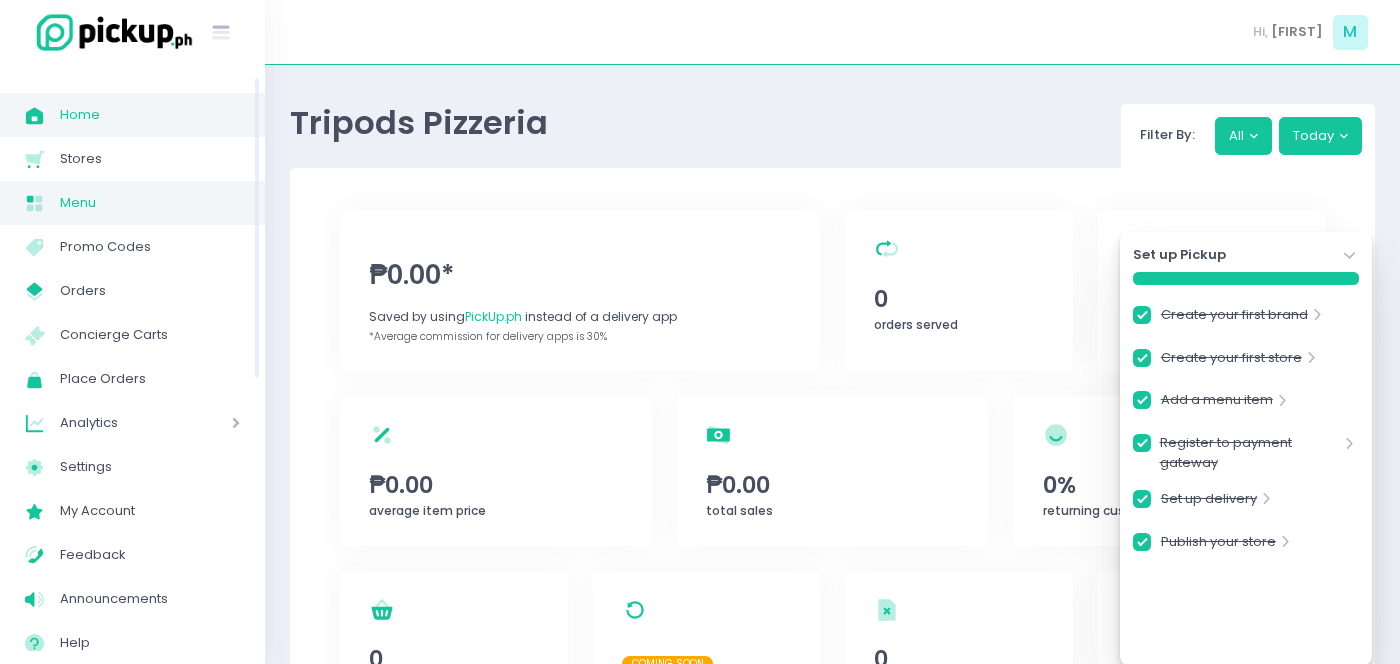 click on "Menu" at bounding box center [150, 203] 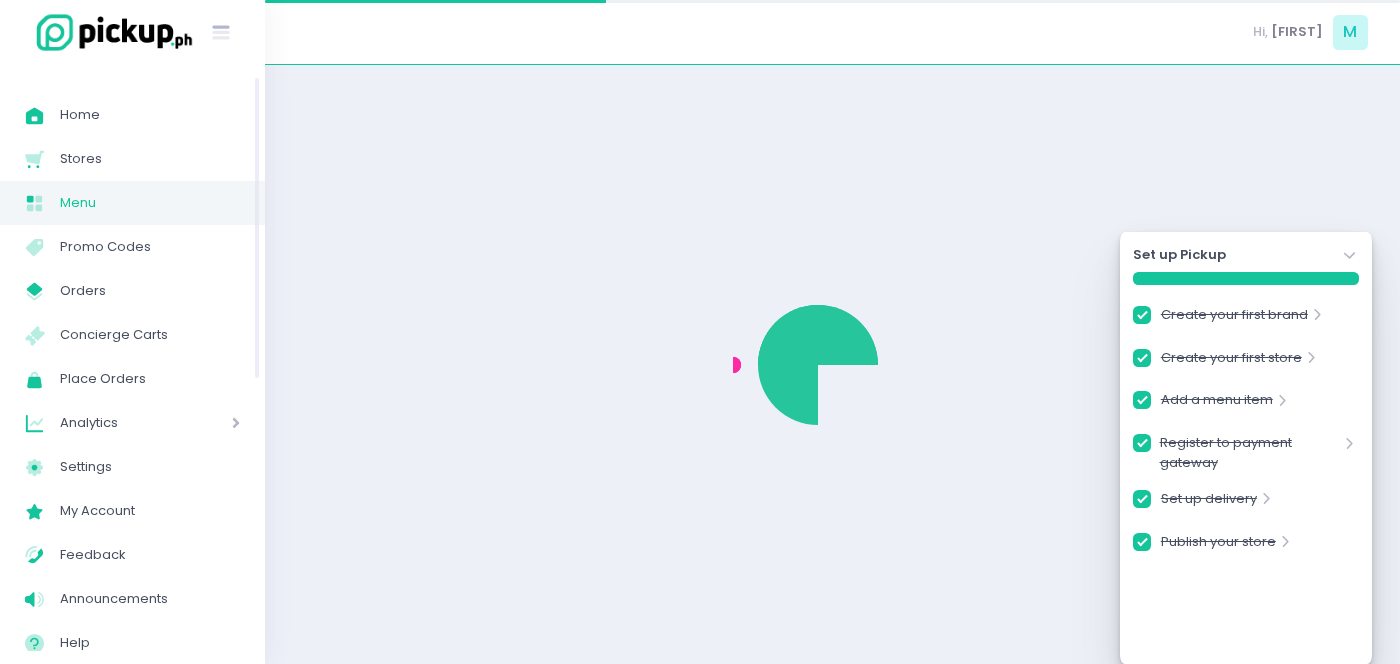 checkbox on "true" 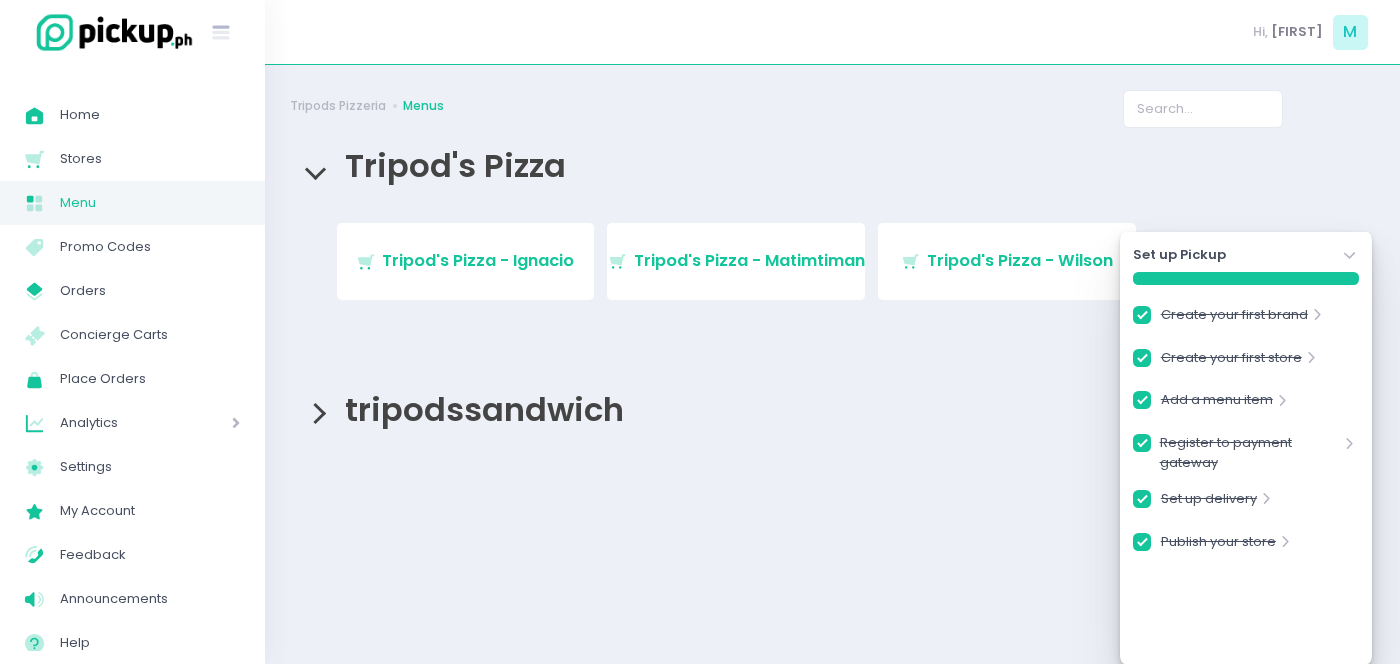 click on "Set up Pickup Stockholm-icons / Navigation / Angle-down Created with Sketch. Create your first brand Stockholm-icons / Navigation / Angle-right Created with Sketch. Create your first store Stockholm-icons / Navigation / Angle-right Created with Sketch. Add a menu item Stockholm-icons / Navigation / Angle-right Created with Sketch. Register to payment gateway Stockholm-icons / Navigation / Angle-right Created with Sketch. Set up delivery Stockholm-icons / Navigation / Angle-right Created with Sketch. Publish your store Stockholm-icons / Navigation / Angle-right Created with Sketch." at bounding box center [1246, 448] 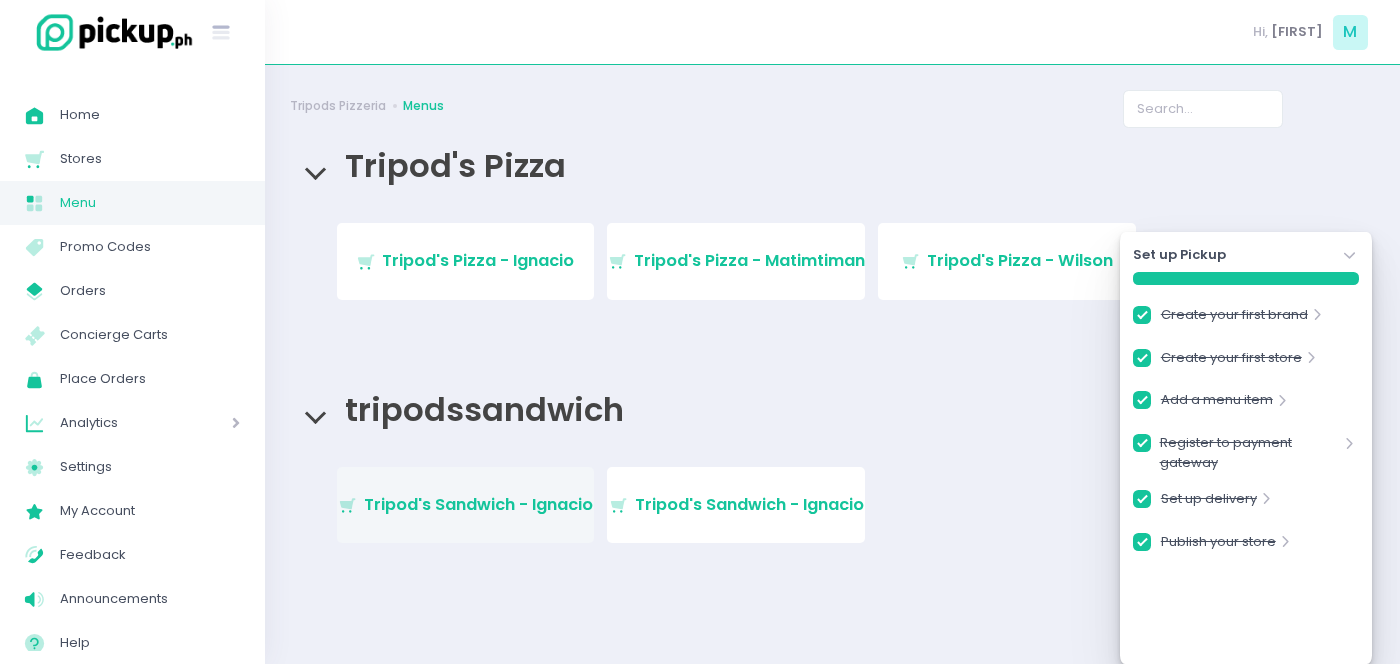 click on "Stockholm-icons / Shopping / Cart1 Created with Sketch. Tripod's Sandwich - Ignacio" at bounding box center [466, 505] 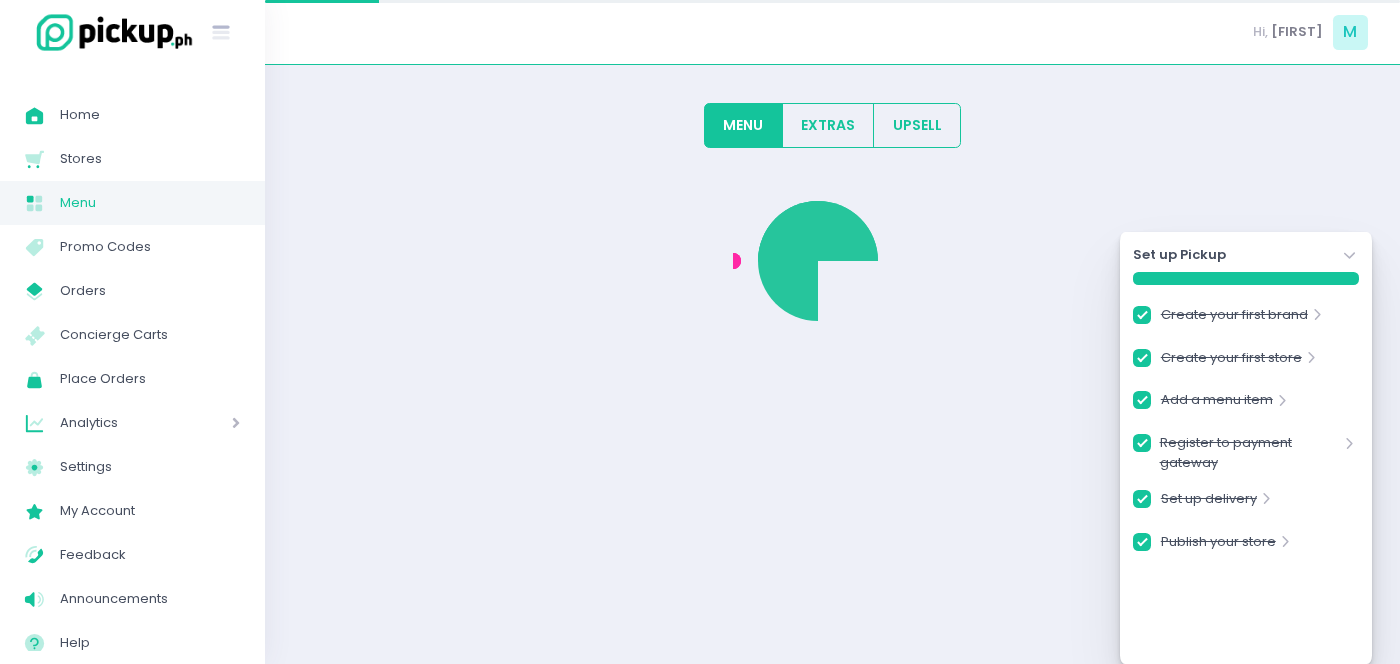 checkbox on "true" 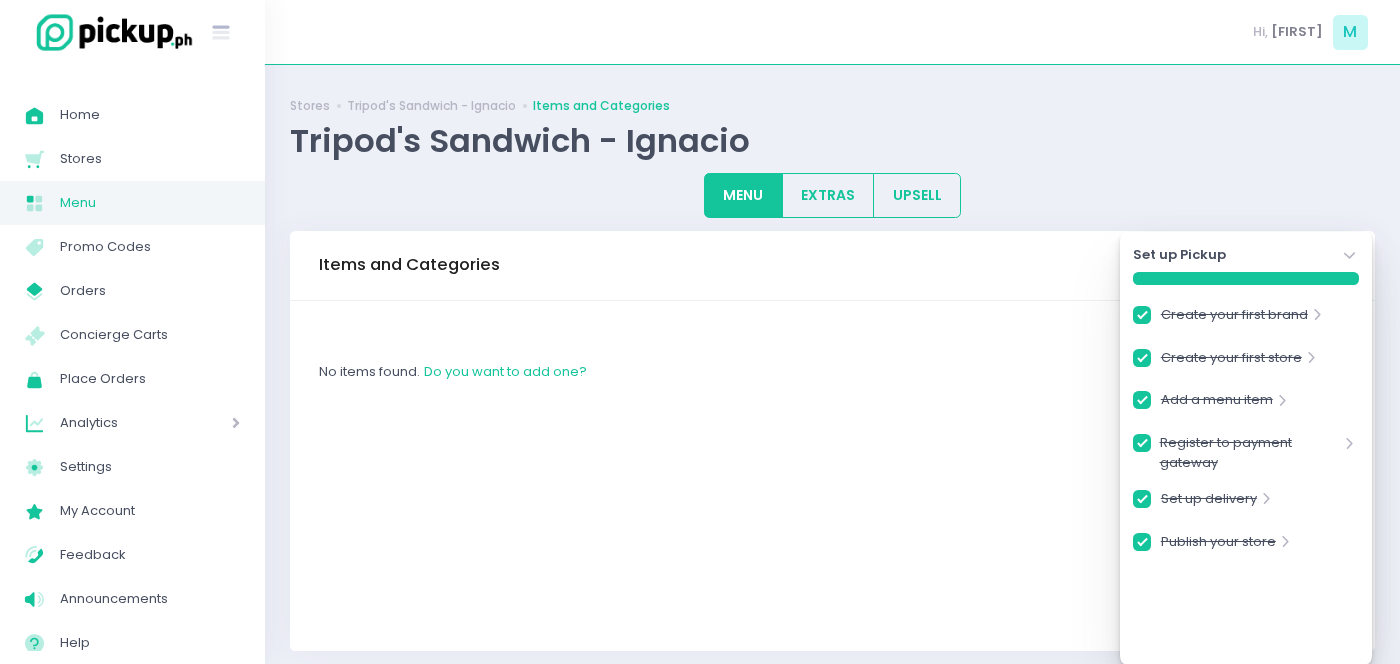 click on "Stockholm-icons / Navigation / Angle-down Created with Sketch." 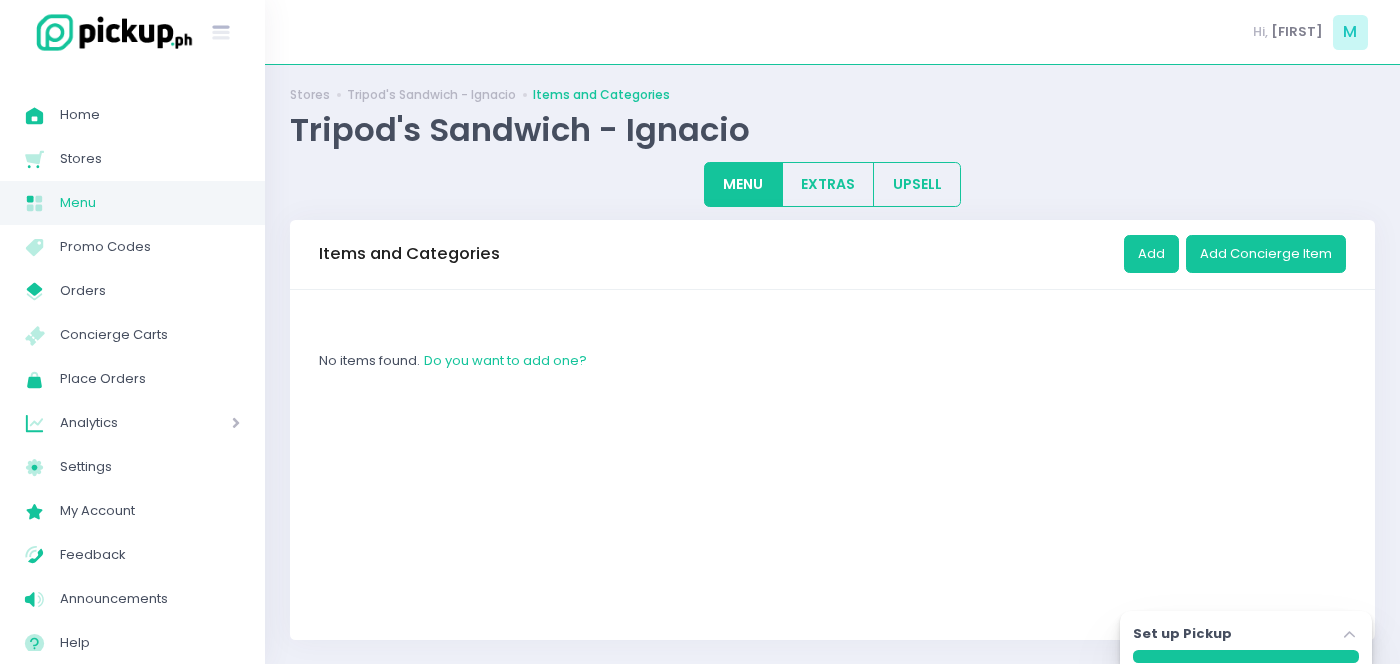 scroll, scrollTop: 0, scrollLeft: 0, axis: both 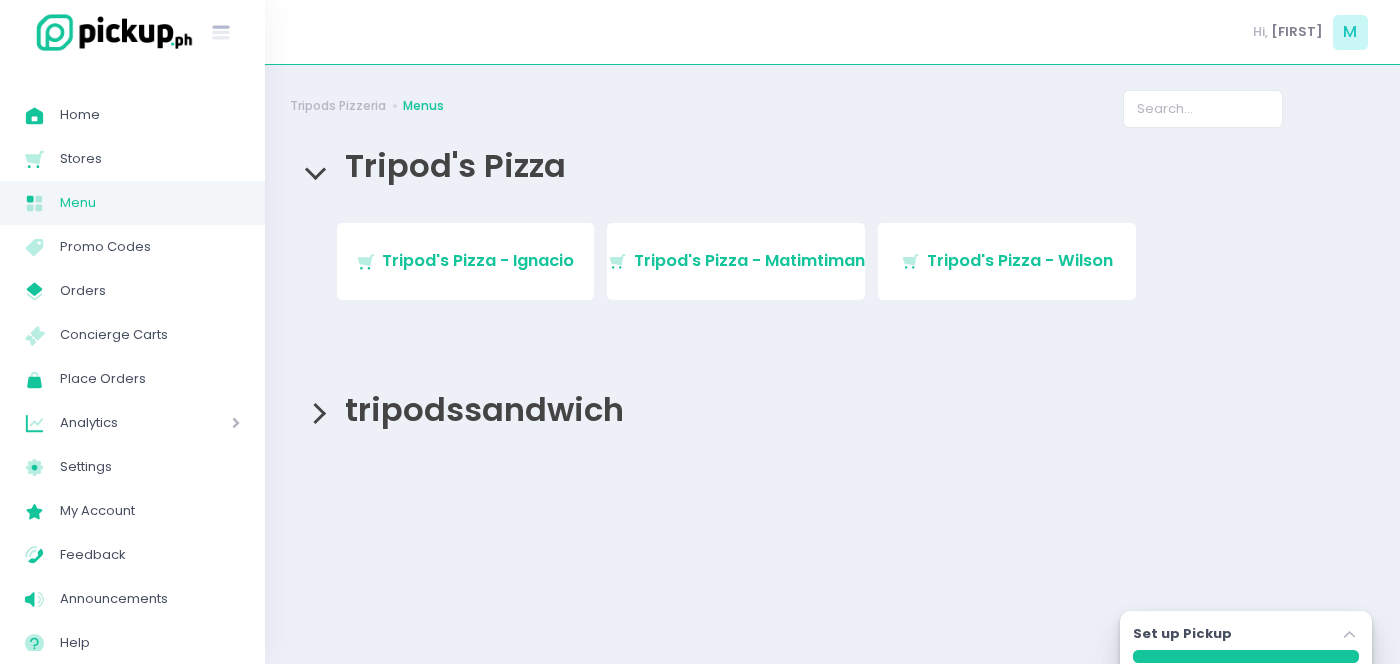 click on "tripodssandwich" at bounding box center (479, 409) 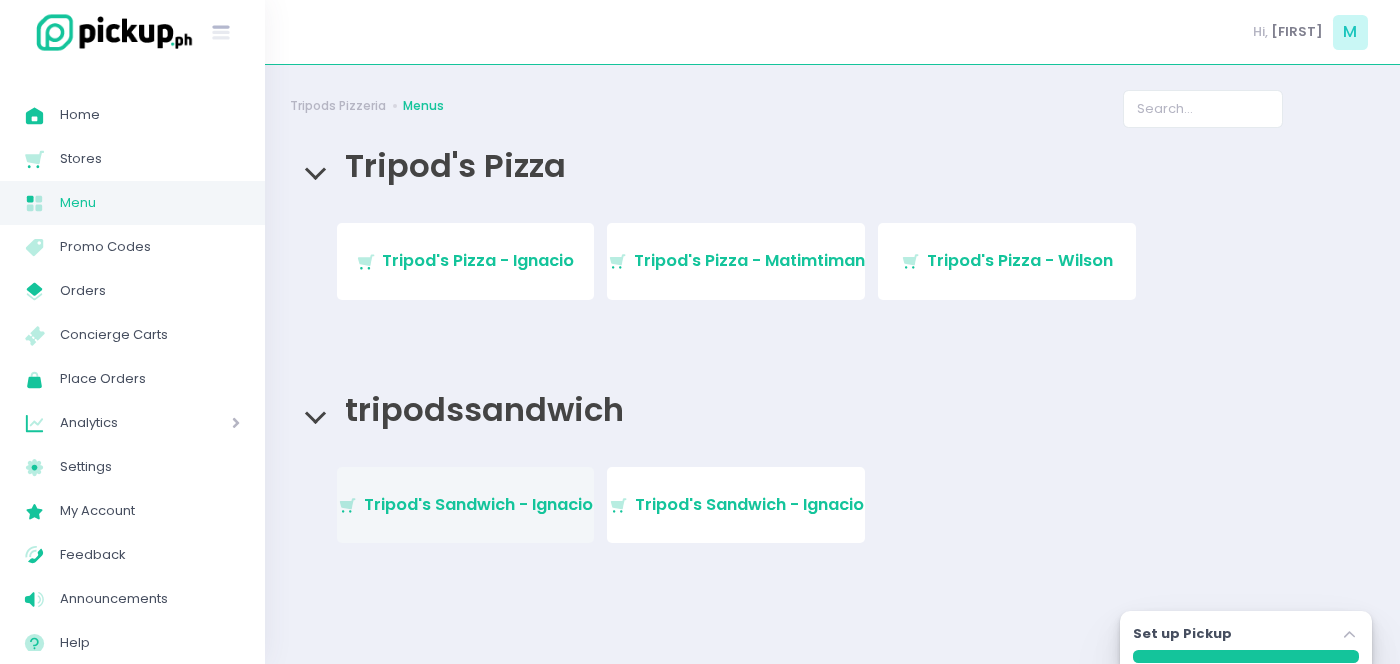 click on "Tripod's Sandwich - Ignacio" at bounding box center (478, 504) 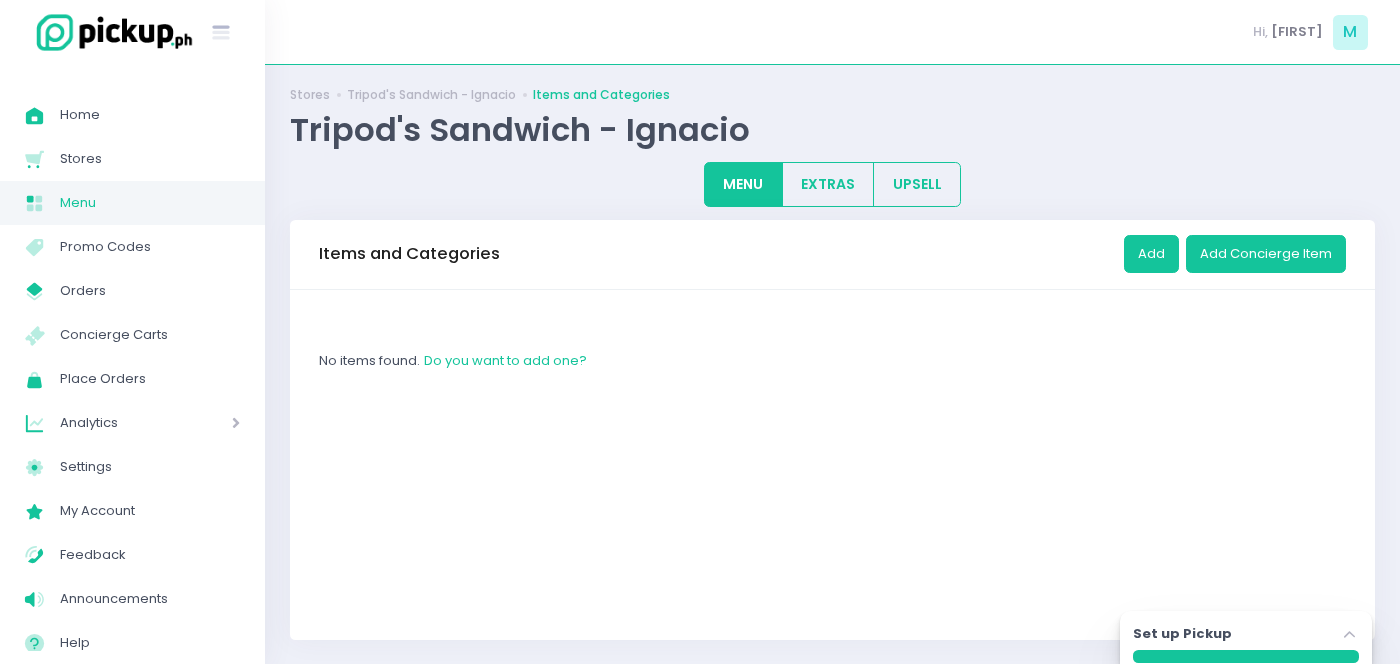 scroll, scrollTop: 0, scrollLeft: 0, axis: both 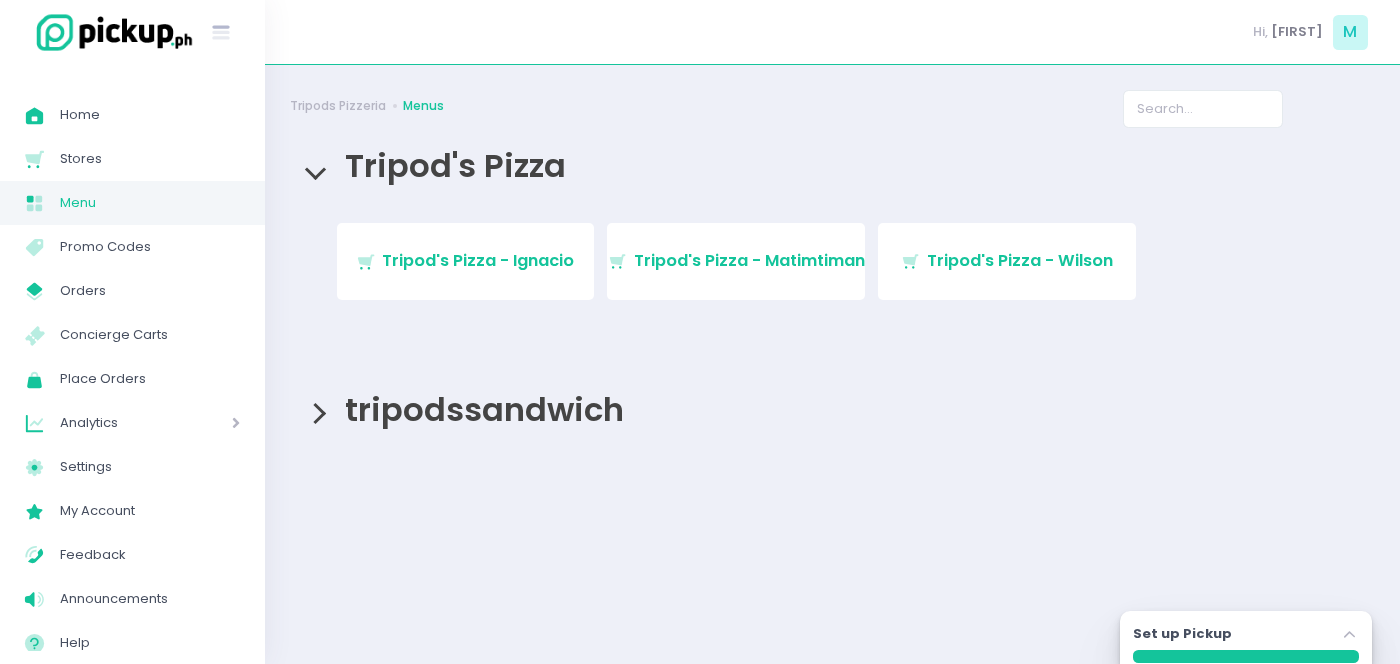 click on "tripodssandwich" at bounding box center [479, 409] 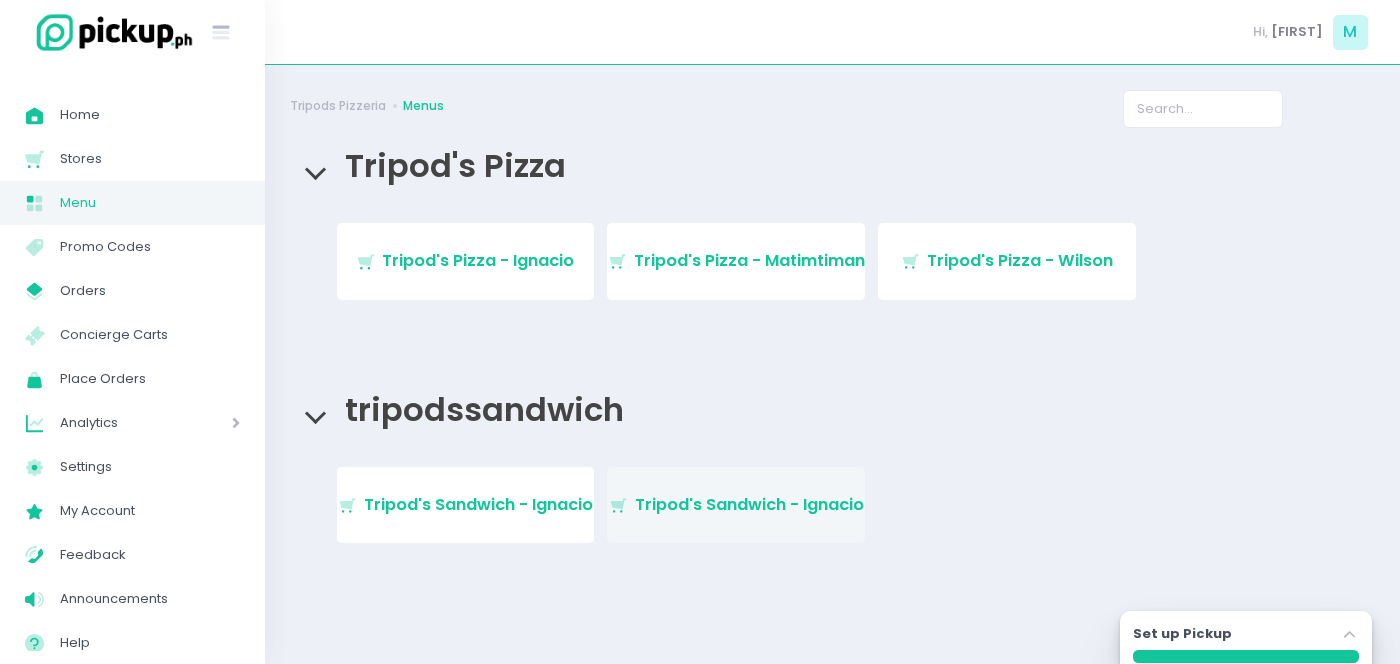 click on "Tripod's Sandwich - Ignacio" at bounding box center (749, 504) 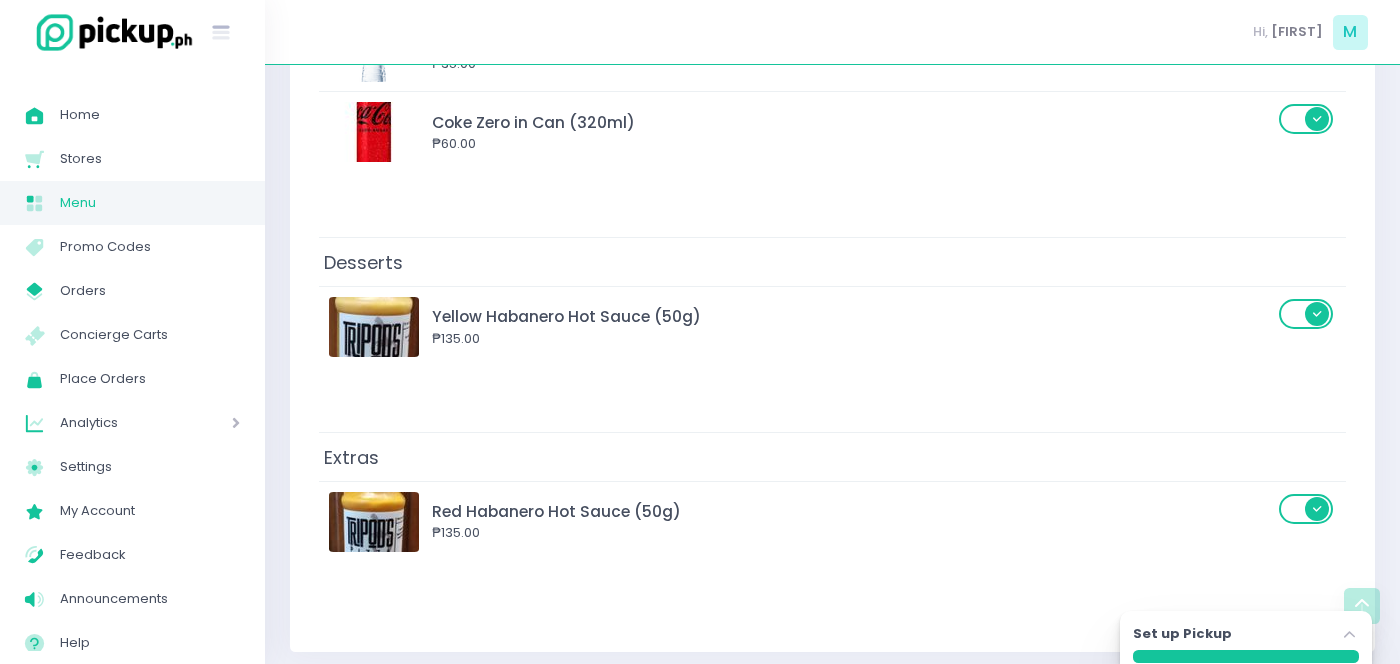 scroll, scrollTop: 1217, scrollLeft: 0, axis: vertical 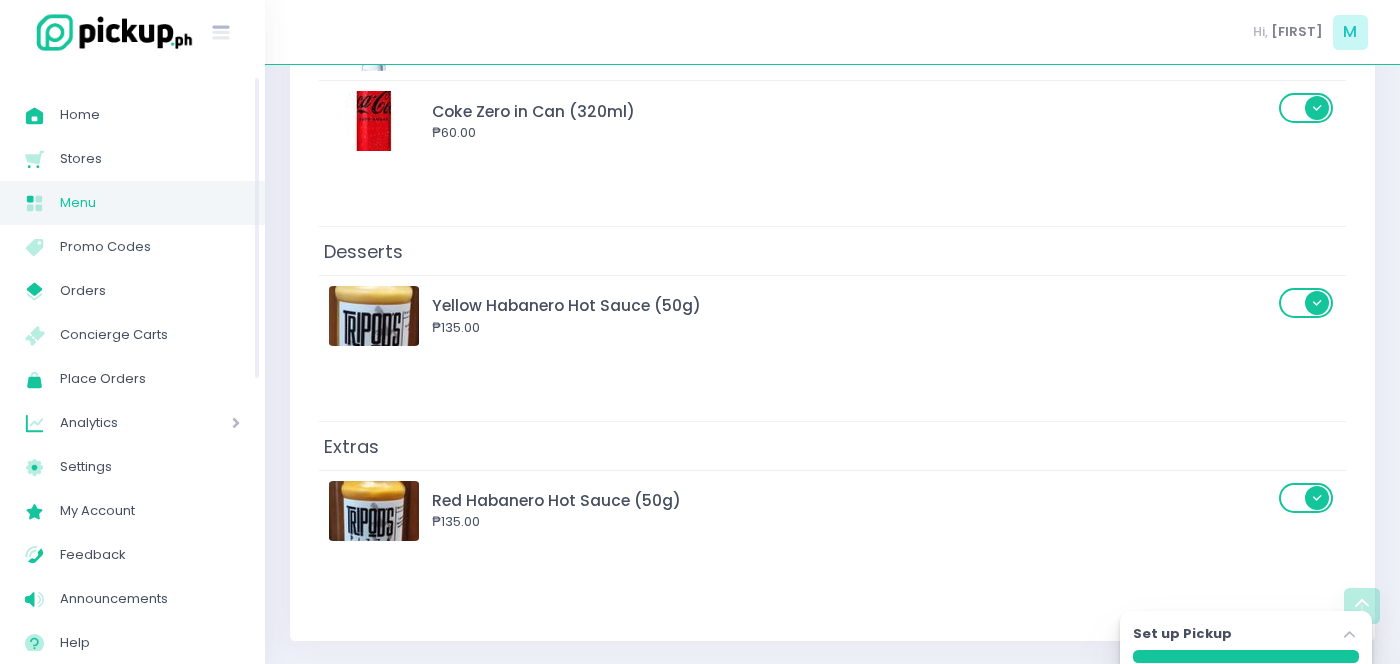 click on "Menu" at bounding box center (150, 203) 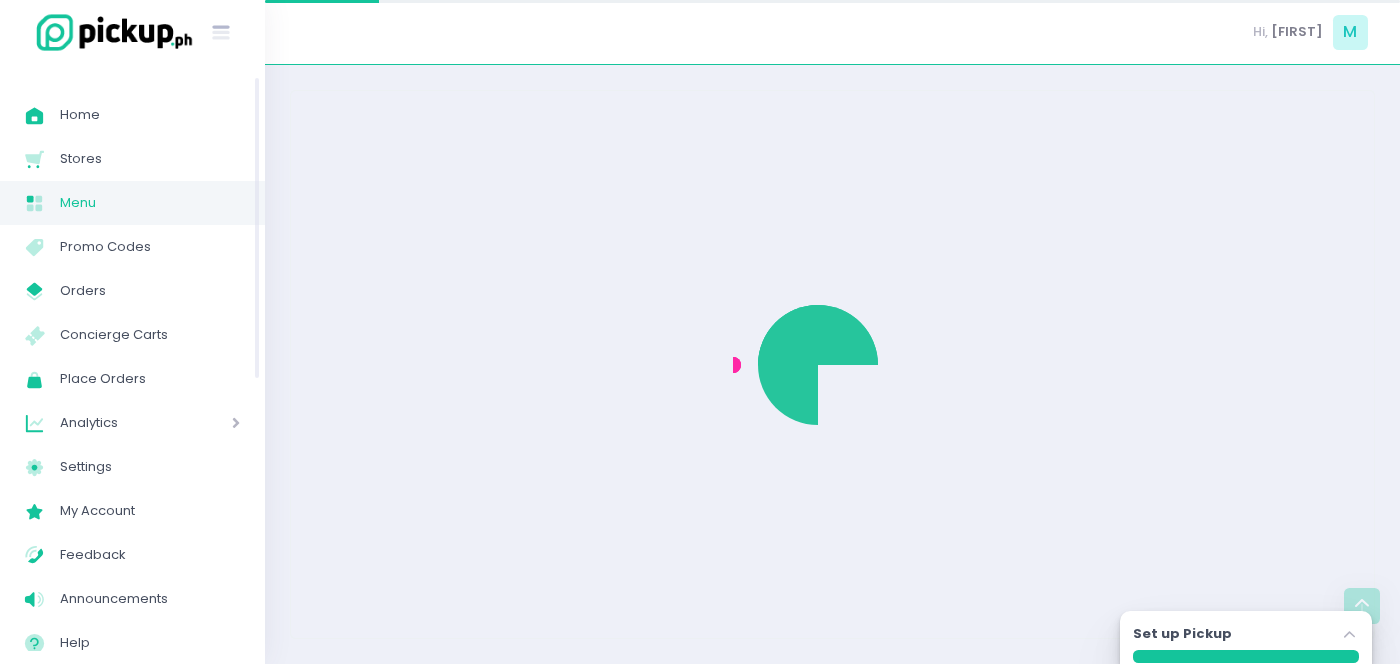 scroll, scrollTop: 0, scrollLeft: 0, axis: both 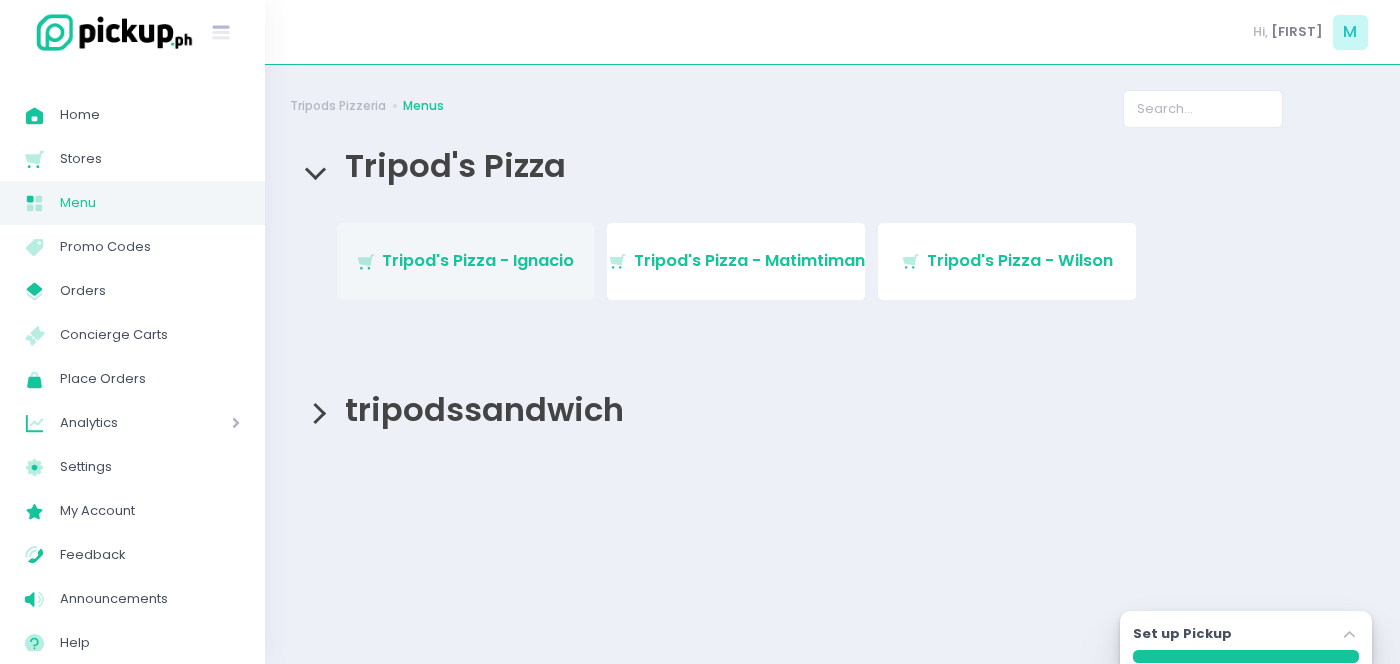 click on "Tripod's Pizza - Ignacio" at bounding box center (478, 260) 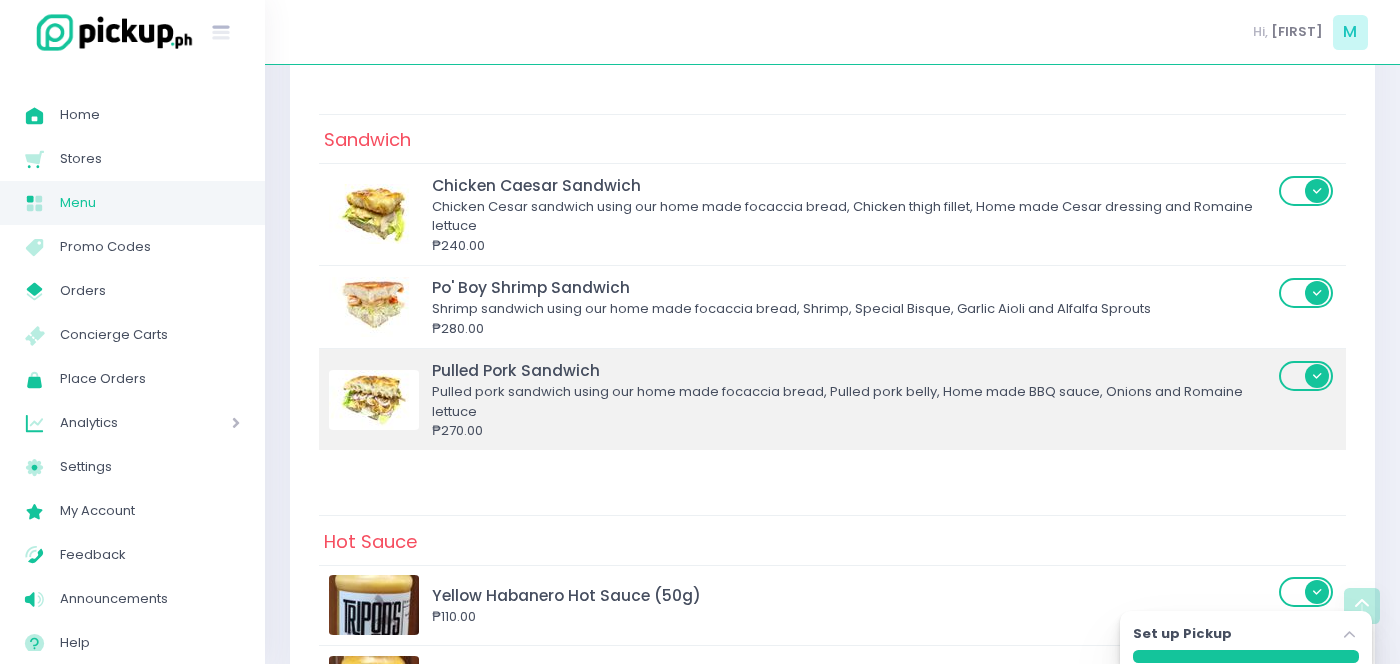 scroll, scrollTop: 5080, scrollLeft: 0, axis: vertical 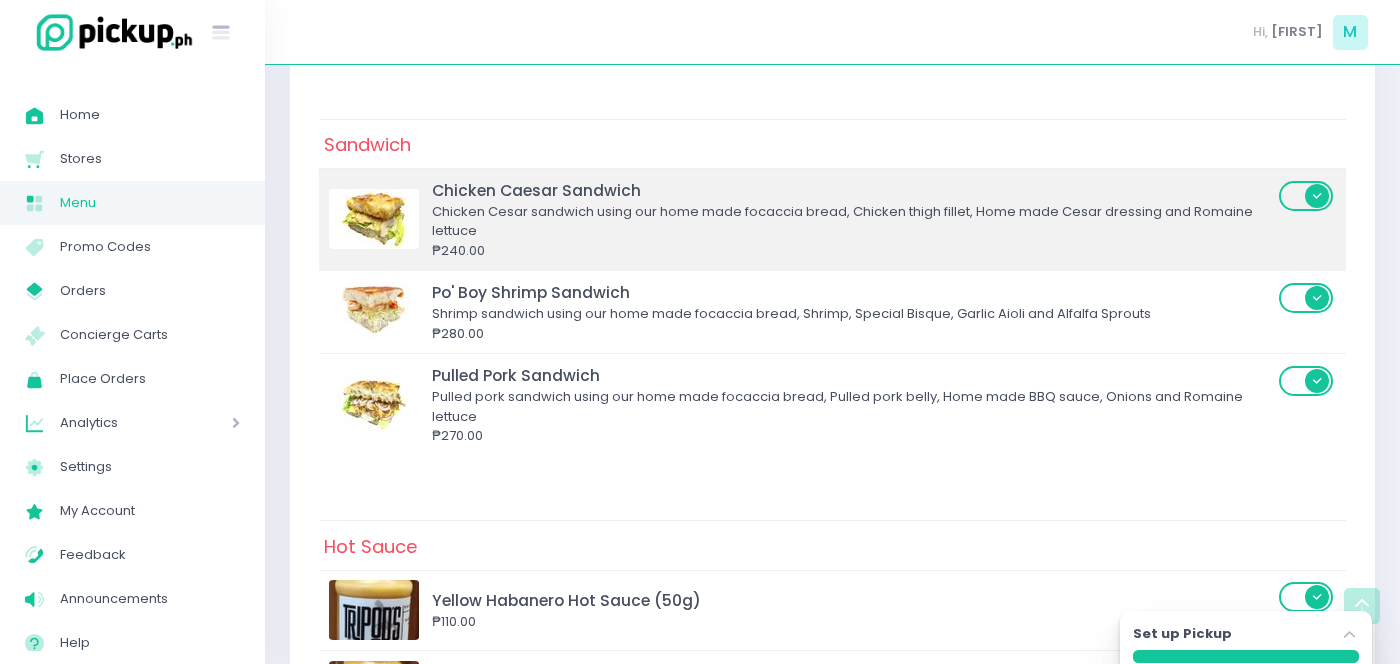 click at bounding box center [1307, 196] 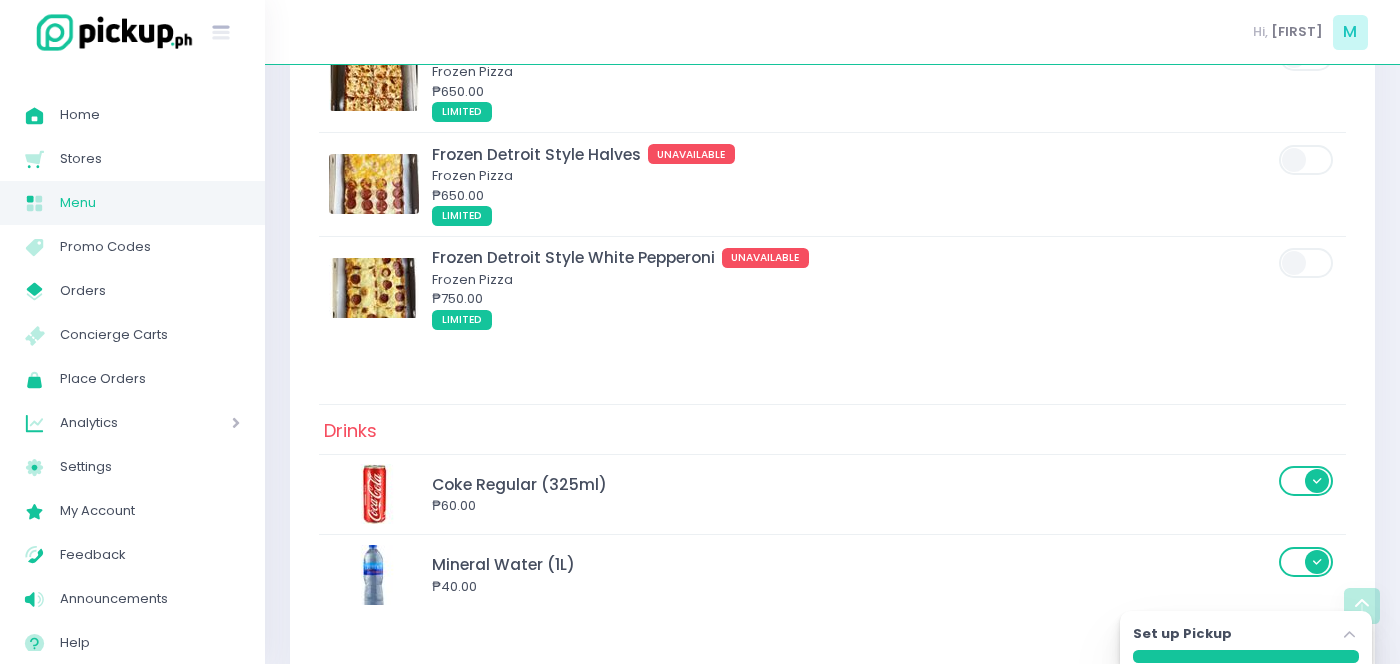 scroll, scrollTop: 7037, scrollLeft: 0, axis: vertical 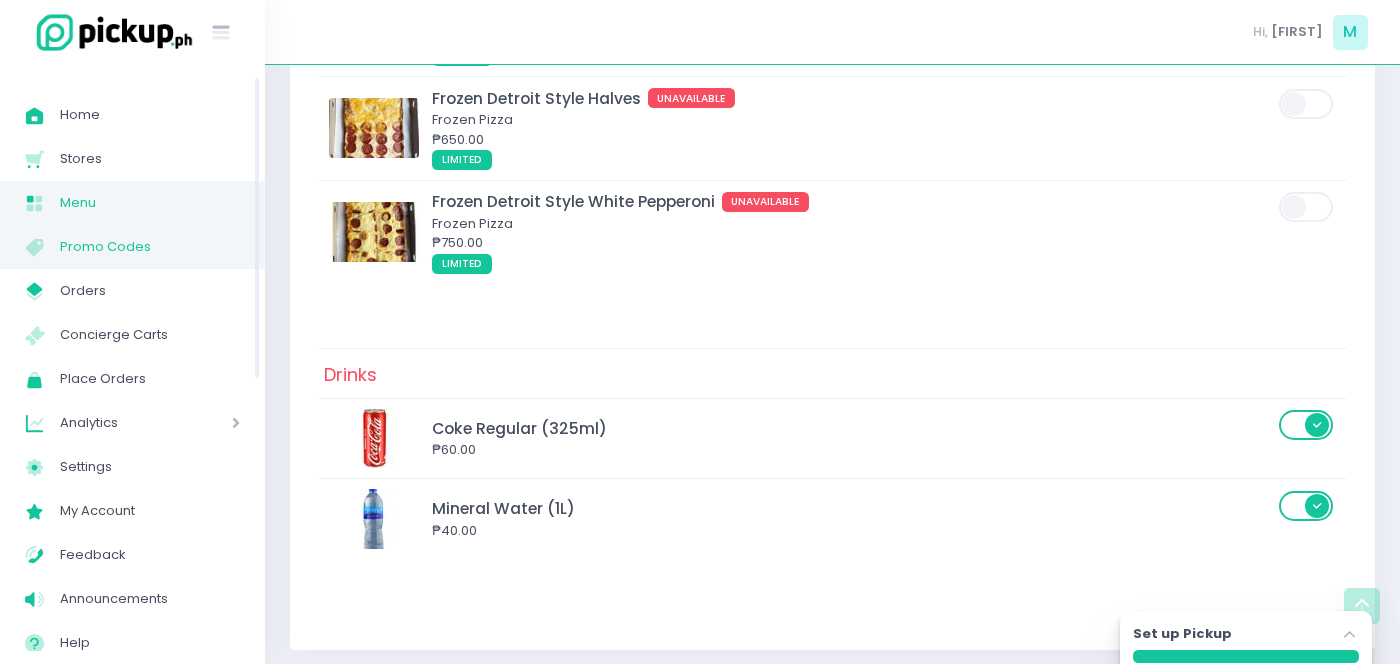 click on "Menu Created with Sketch. Promo Codes" at bounding box center [132, 247] 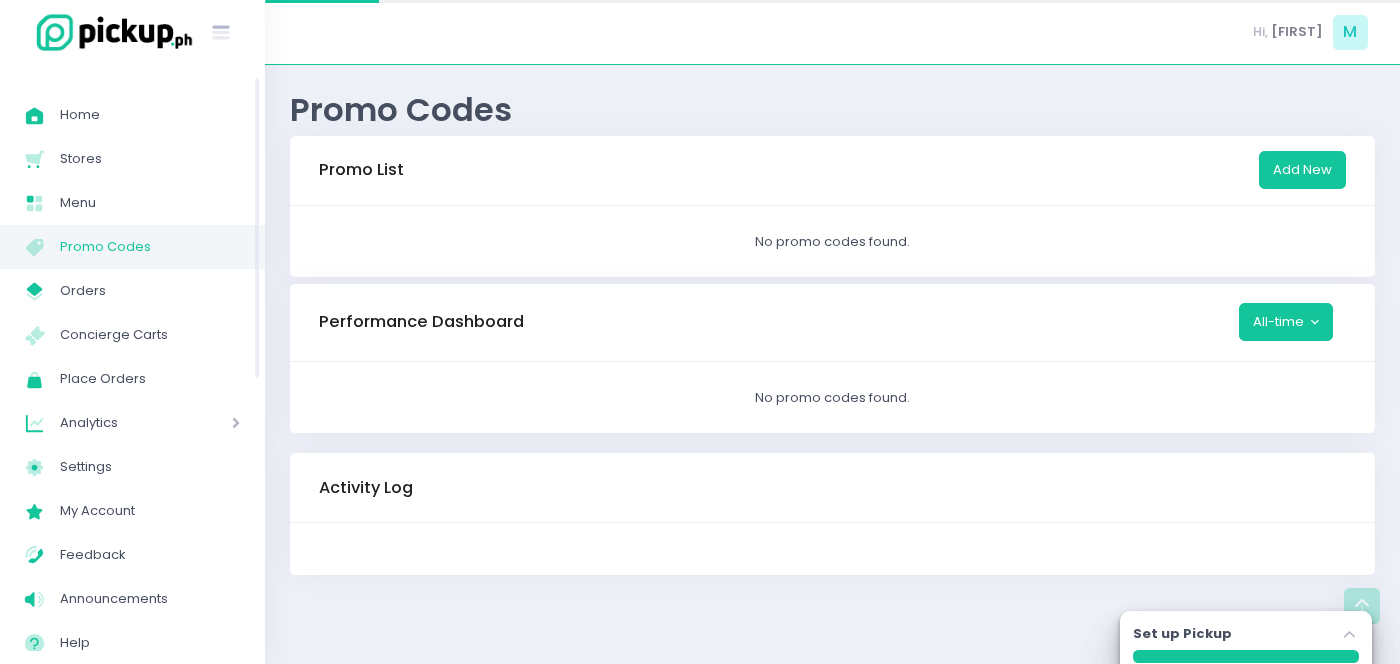 scroll, scrollTop: 0, scrollLeft: 0, axis: both 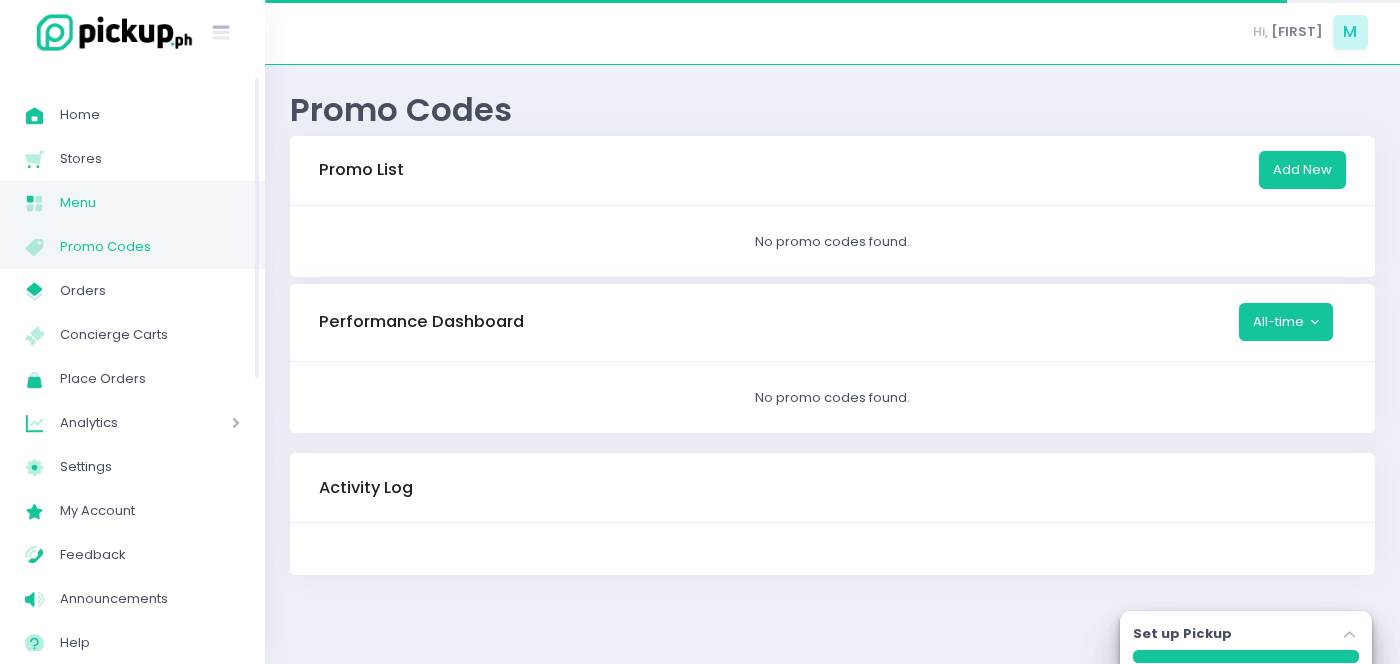 click on "Menu" at bounding box center (150, 203) 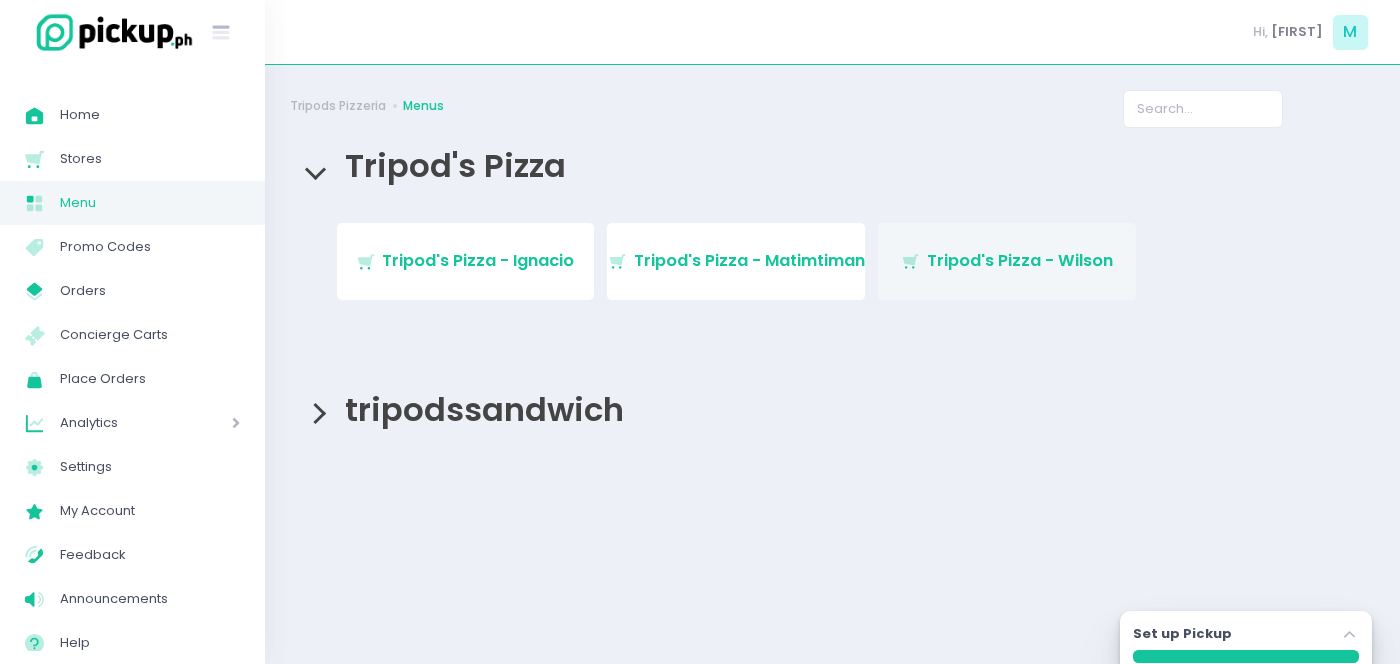 click on "Tripod's Pizza - Wilson" at bounding box center (1020, 260) 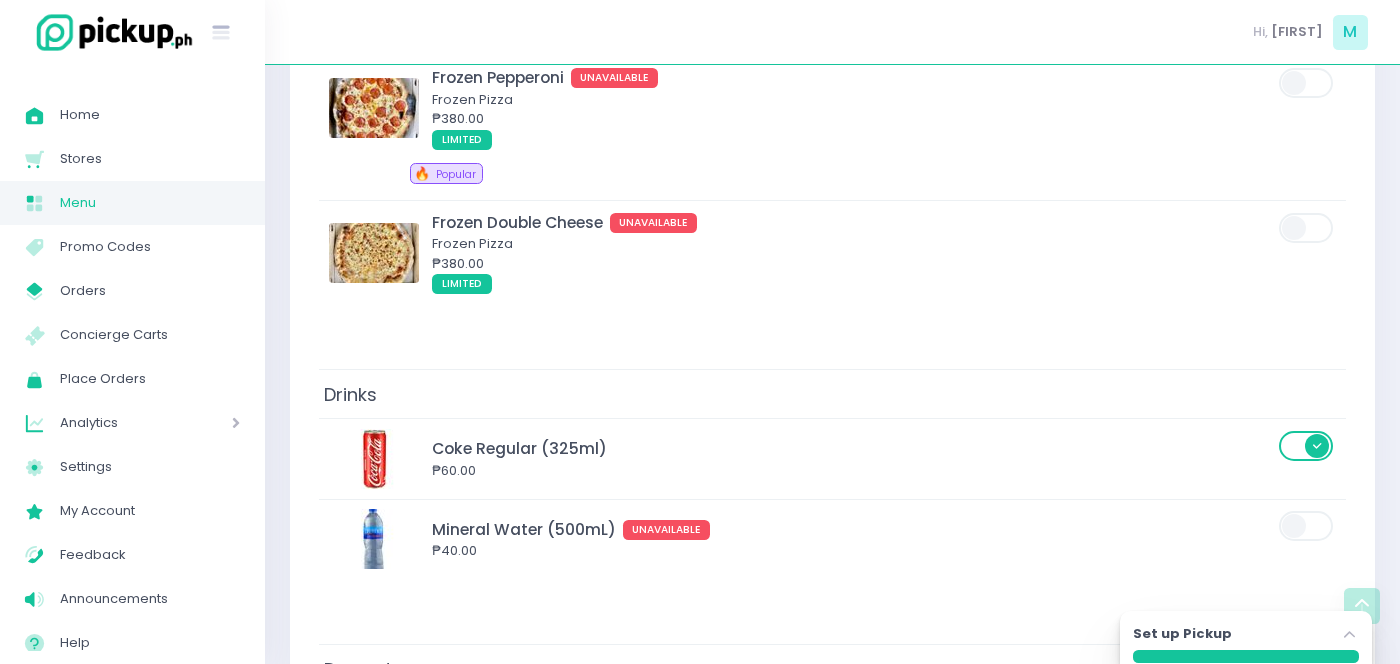 scroll, scrollTop: 5990, scrollLeft: 0, axis: vertical 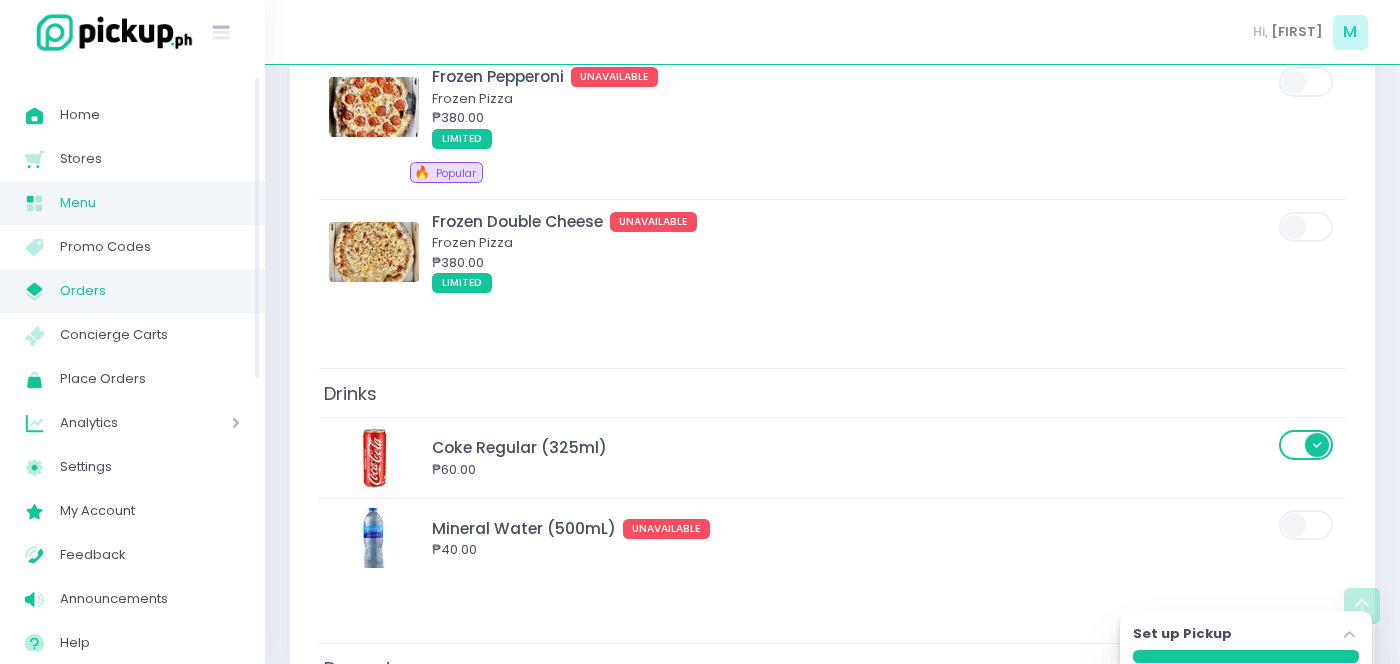 click on "My Store Created with Sketch. Orders" at bounding box center (132, 291) 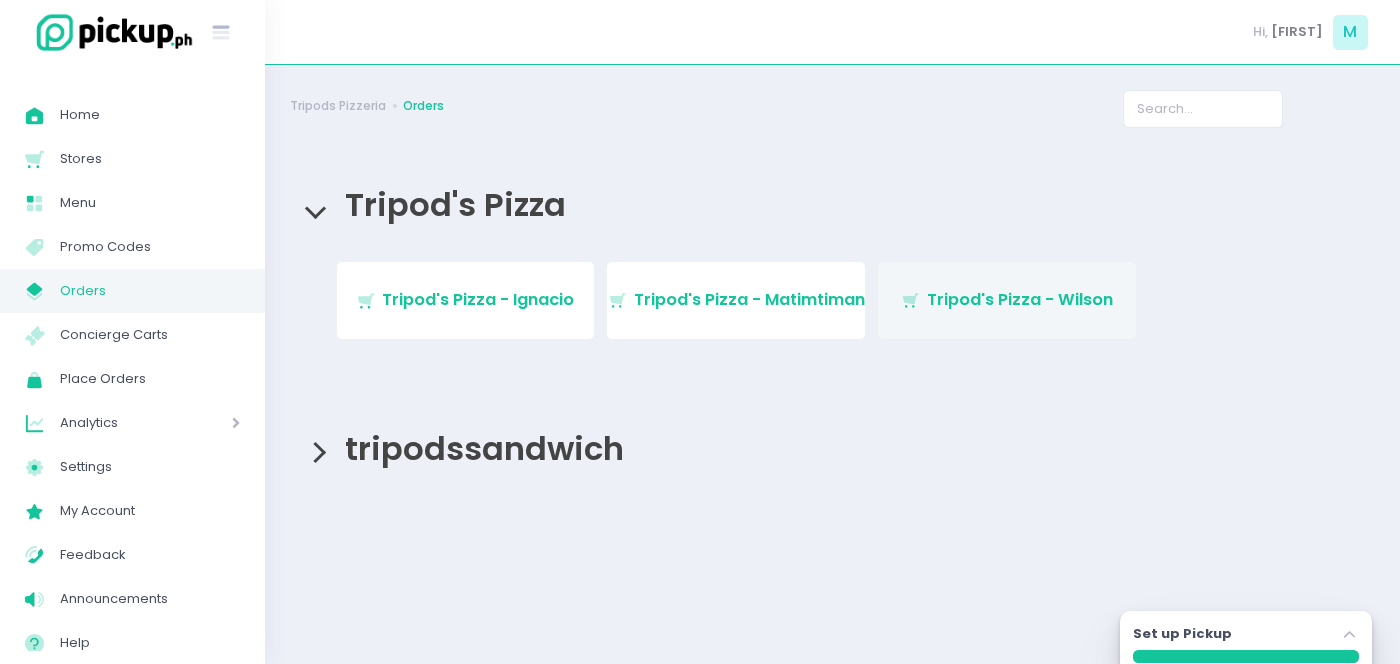 click on "Stockholm-icons / Shopping / Cart1 Created with Sketch. Tripod's Pizza - Wilson" at bounding box center (1007, 300) 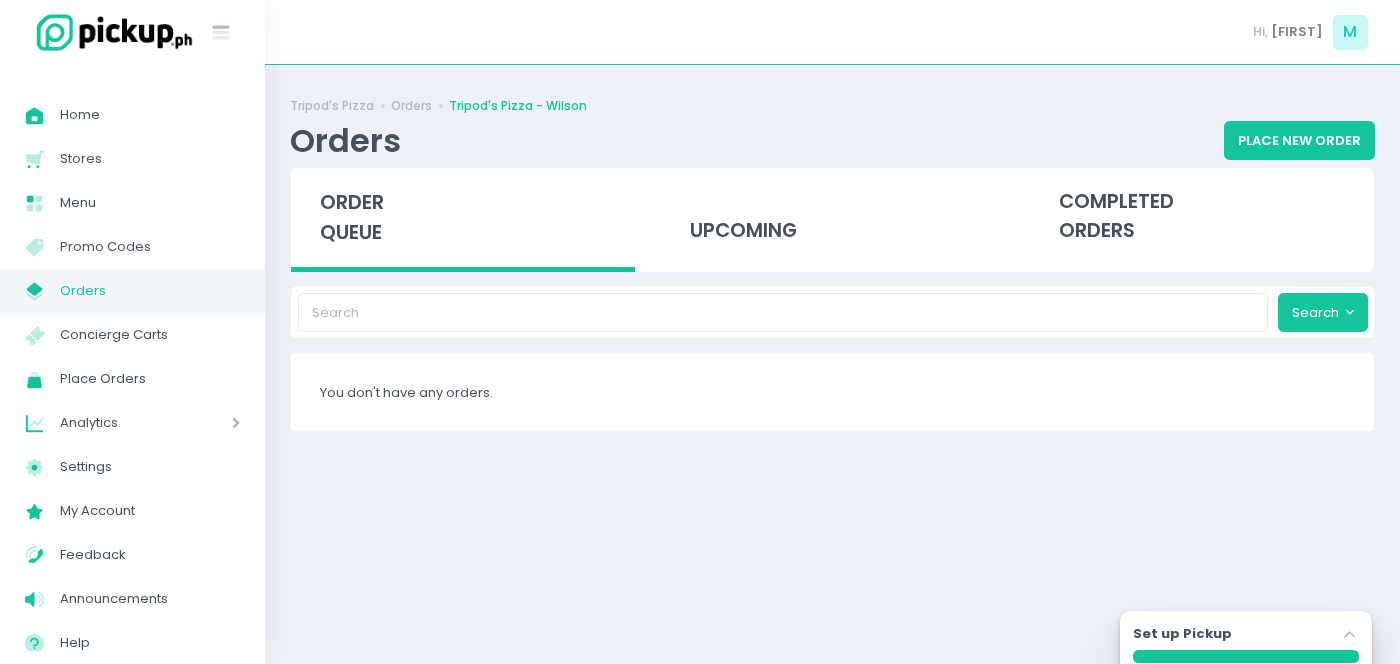 click on "Tripod's Pizza	 Orders Tripod's Pizza - Wilson   Orders Place New Order       order   queue    upcoming completed  orders Search You don't have any orders. Set up Pickup Stockholm-icons / Navigation / Angle-up Created with Sketch." at bounding box center (832, 364) 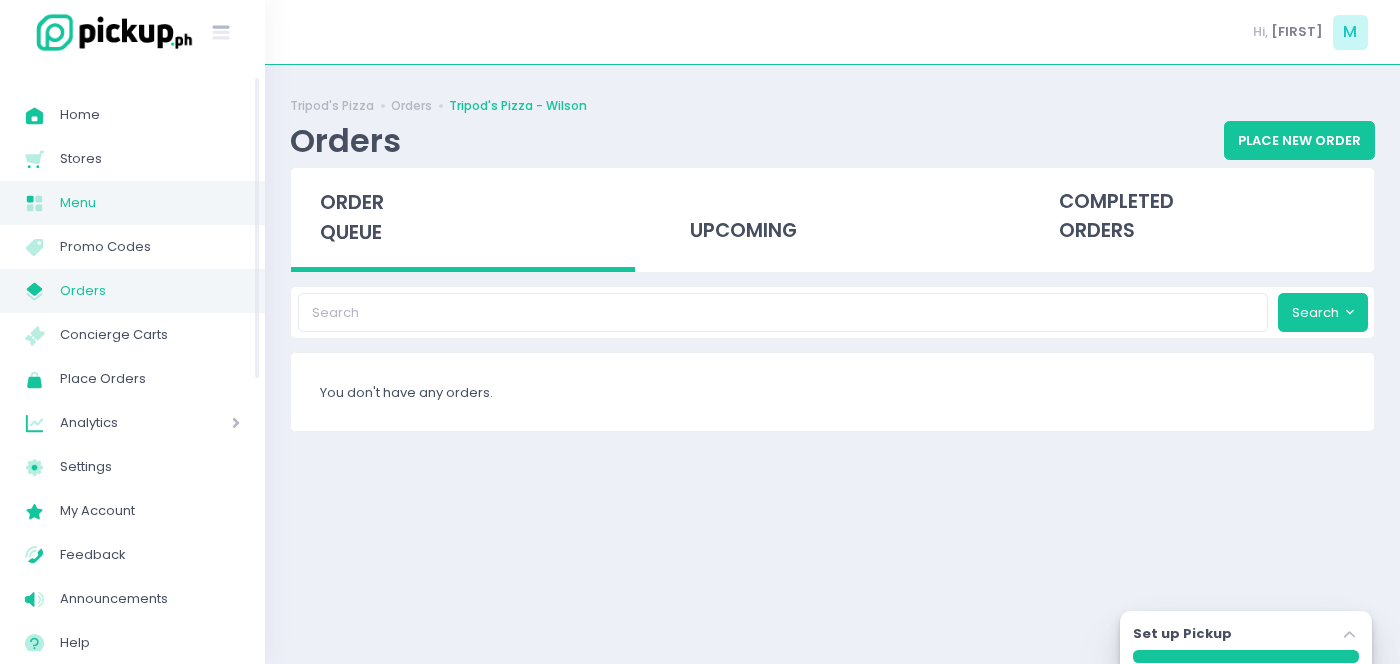 click on "Menu Created with Sketch. Menu" at bounding box center [132, 203] 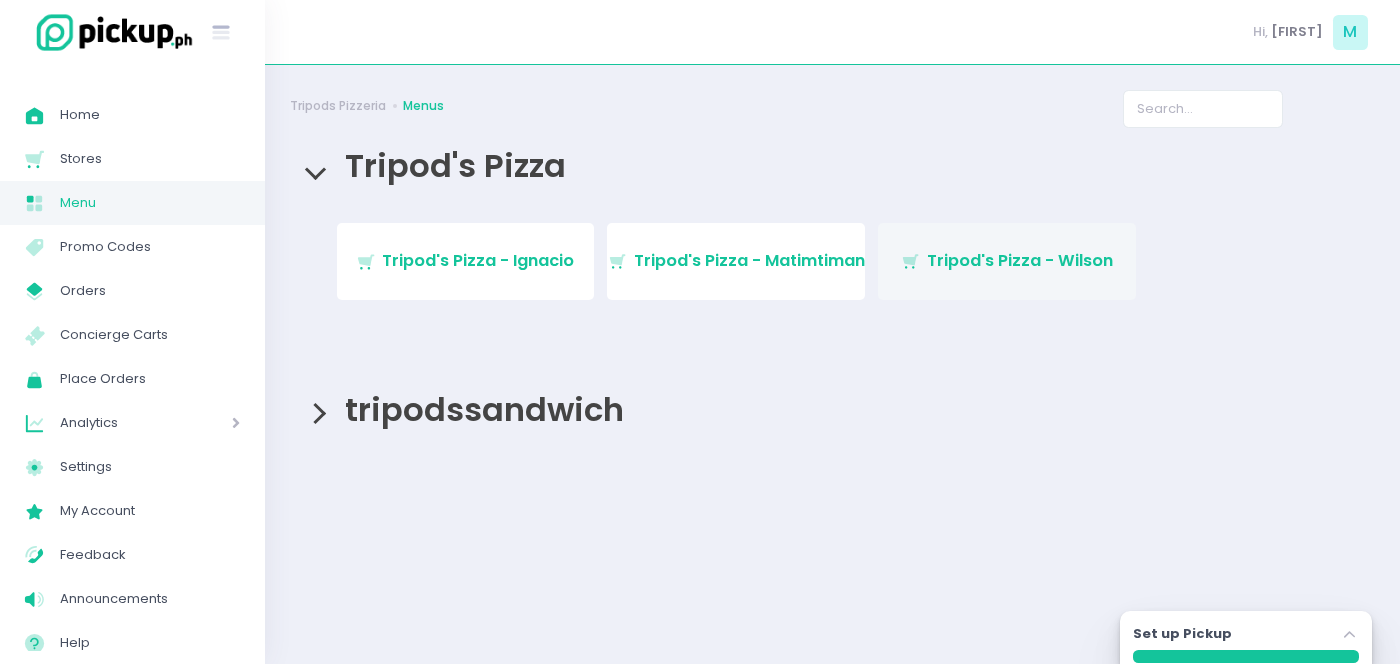 click on "Stockholm-icons / Shopping / Cart1 Created with Sketch. Tripod's Pizza - Wilson" at bounding box center (1007, 261) 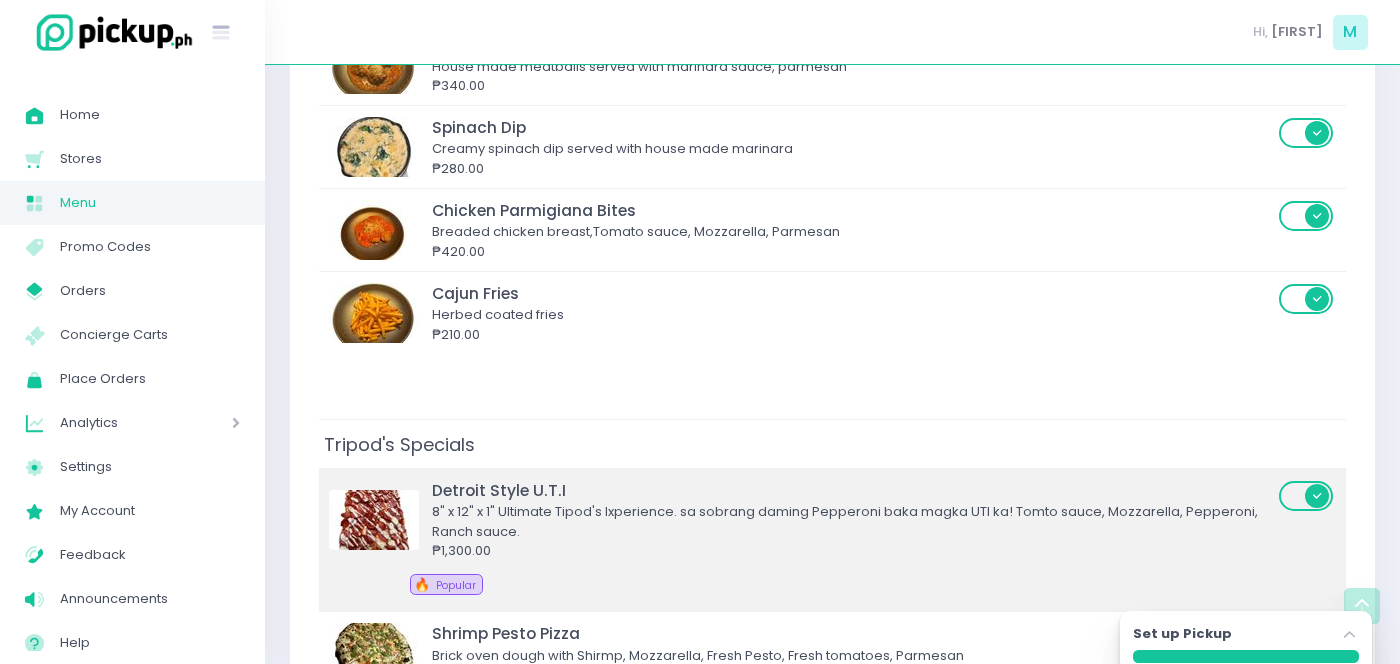 scroll, scrollTop: 724, scrollLeft: 0, axis: vertical 